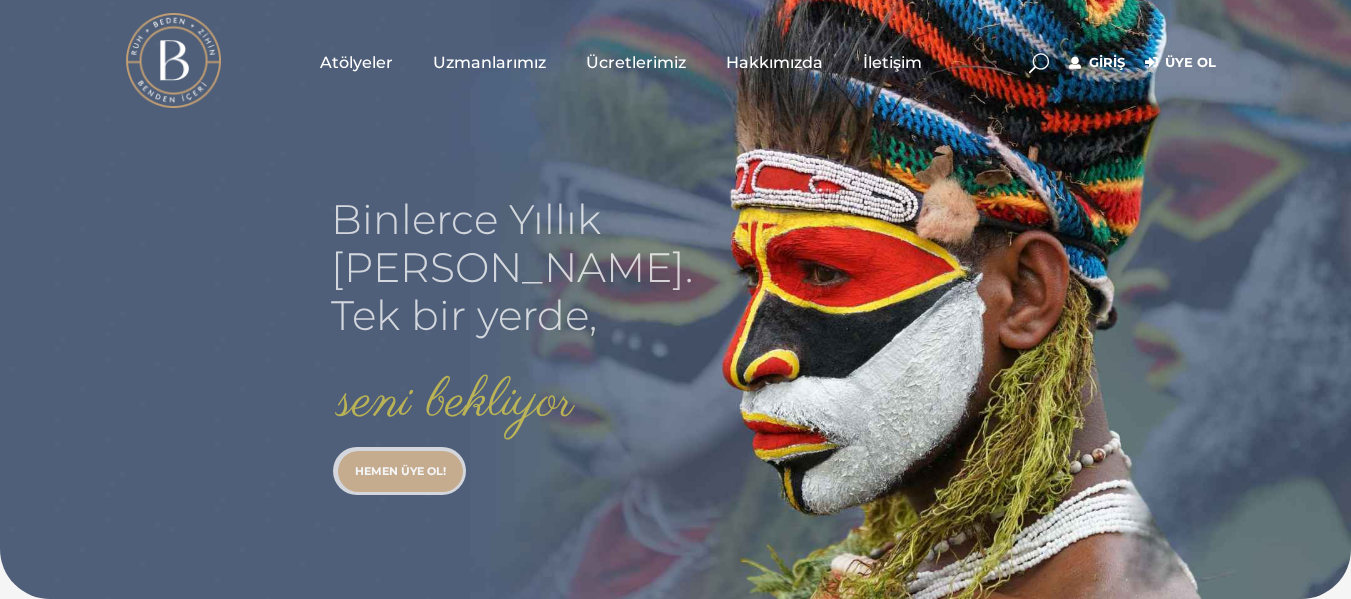 scroll, scrollTop: 0, scrollLeft: 0, axis: both 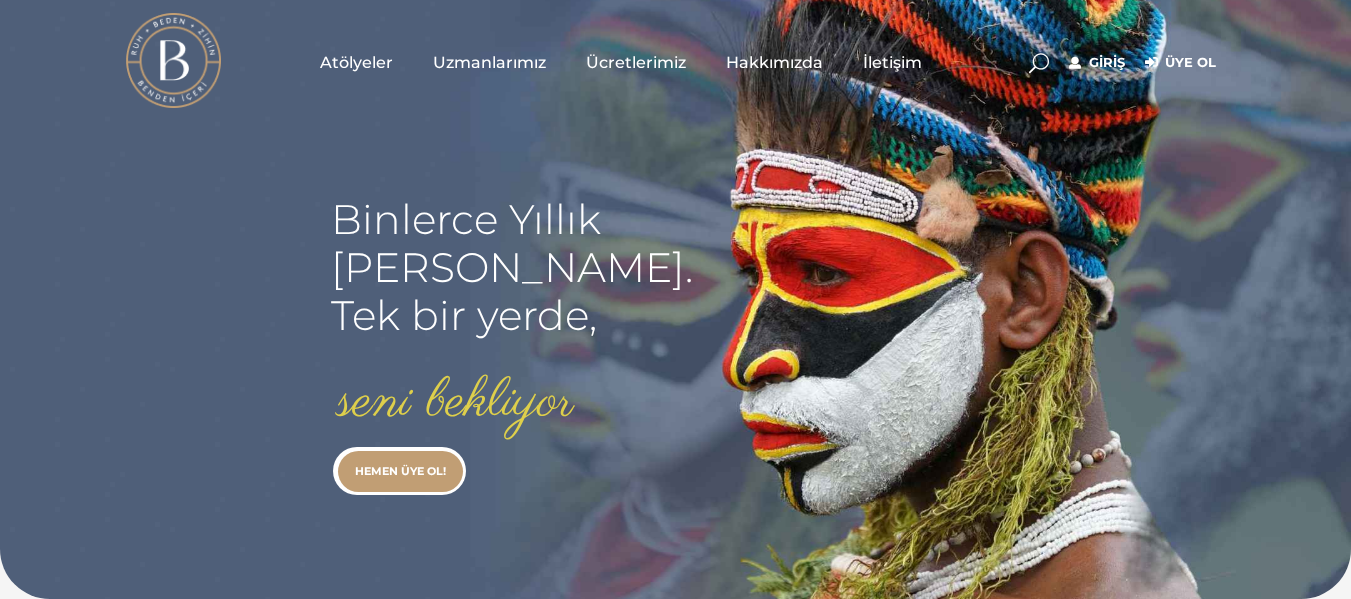 type on "[EMAIL_ADDRESS][DOMAIN_NAME]" 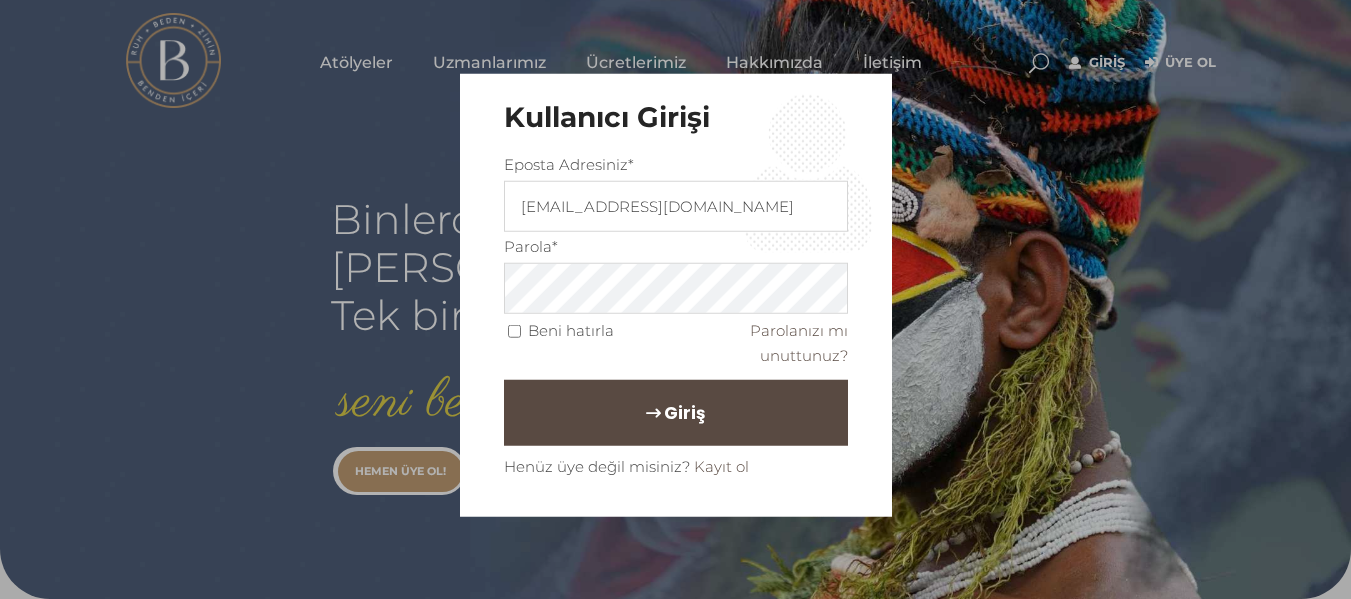 click on "Giriş" at bounding box center (684, 412) 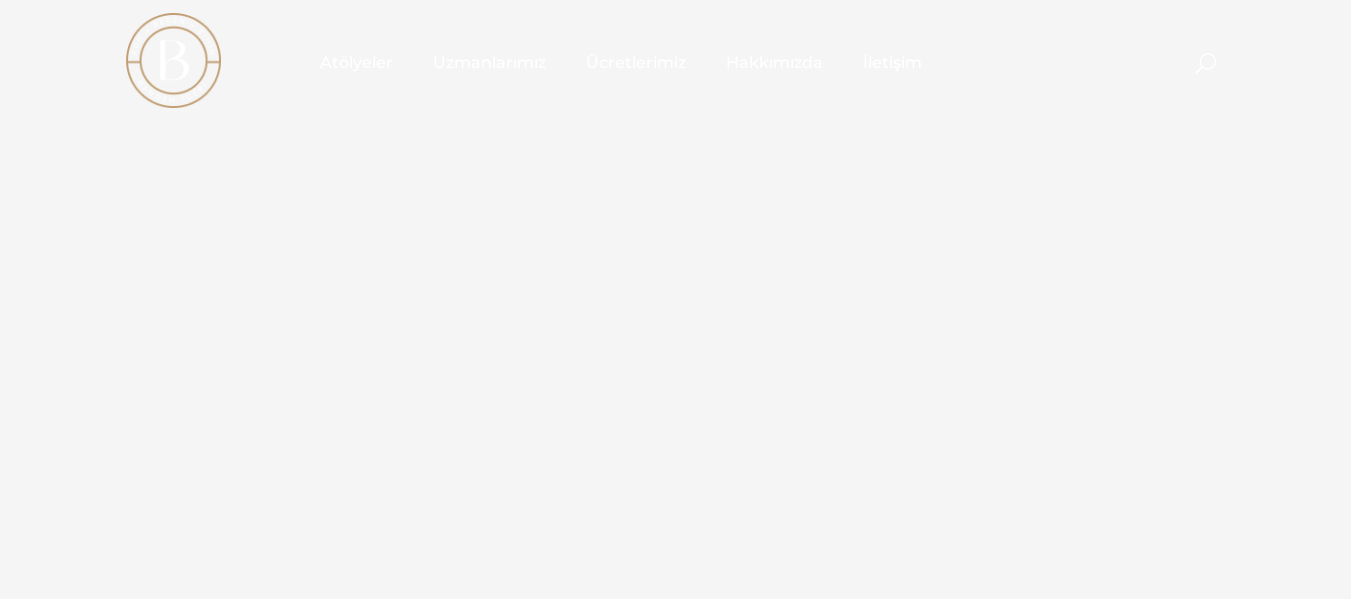 scroll, scrollTop: 0, scrollLeft: 0, axis: both 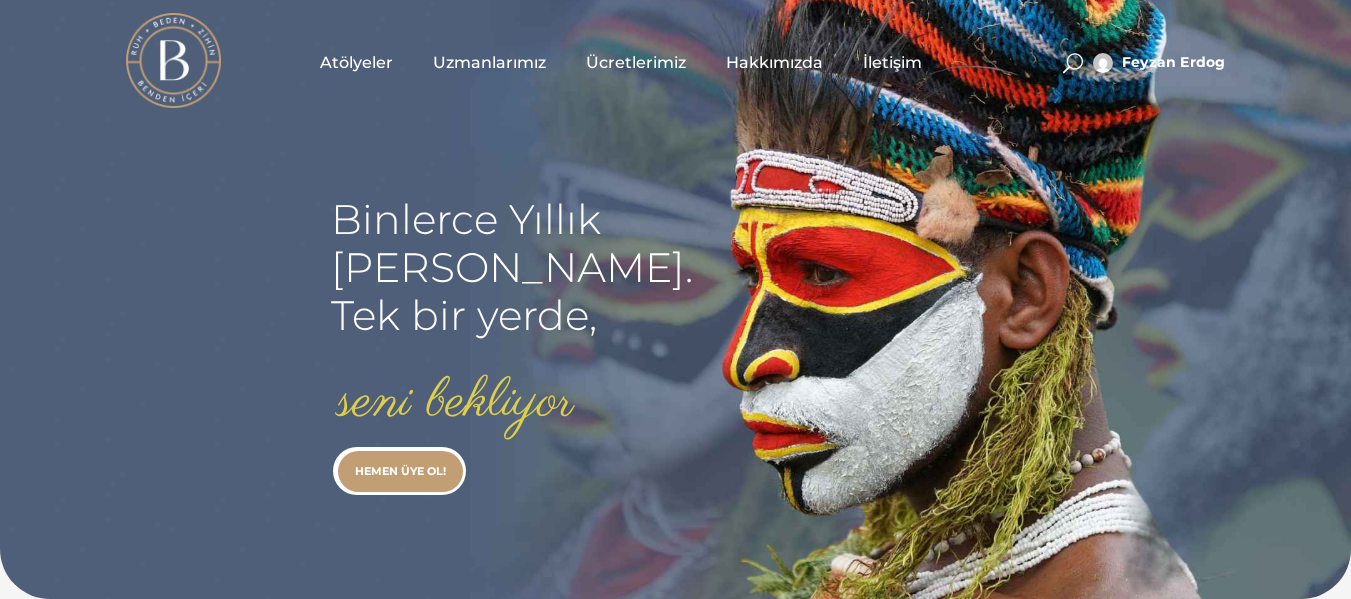 click on "Uzmanlarımız" at bounding box center [489, 62] 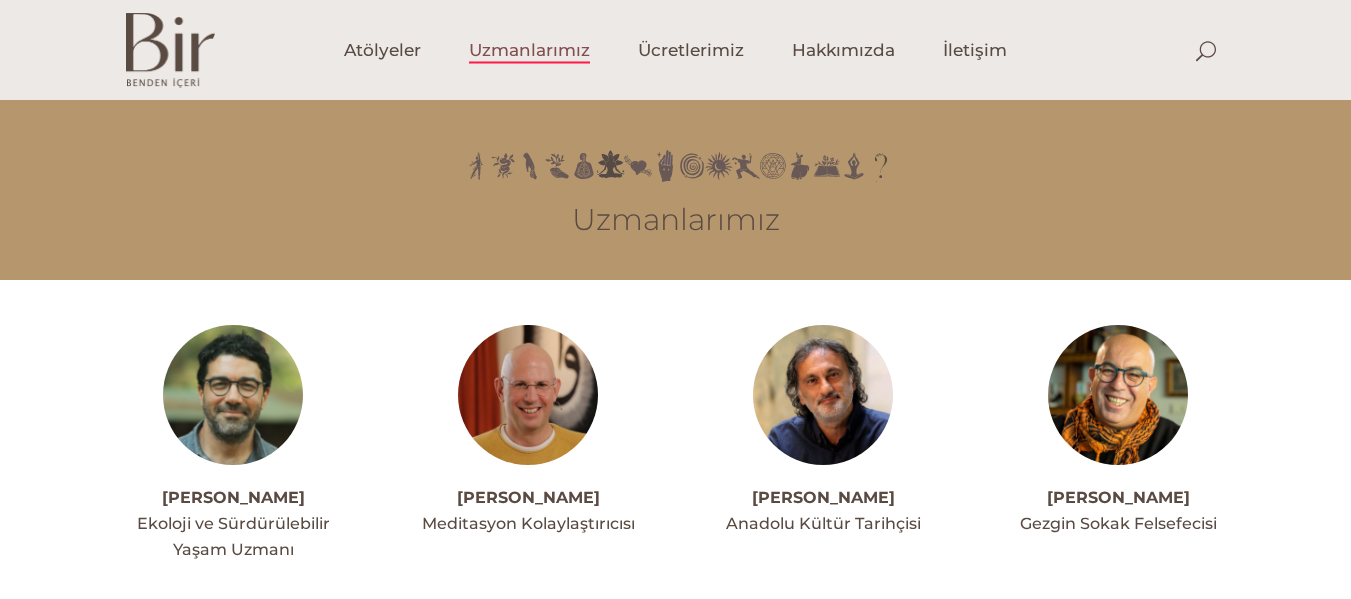 scroll, scrollTop: 0, scrollLeft: 0, axis: both 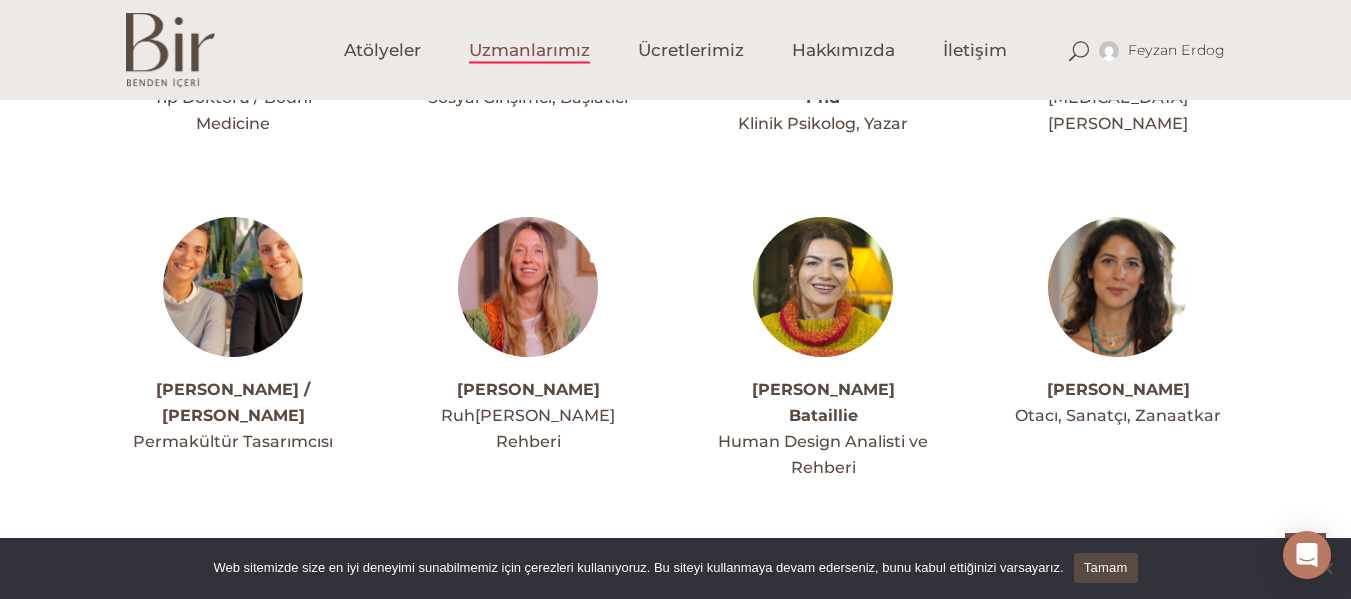 click at bounding box center [1118, 287] 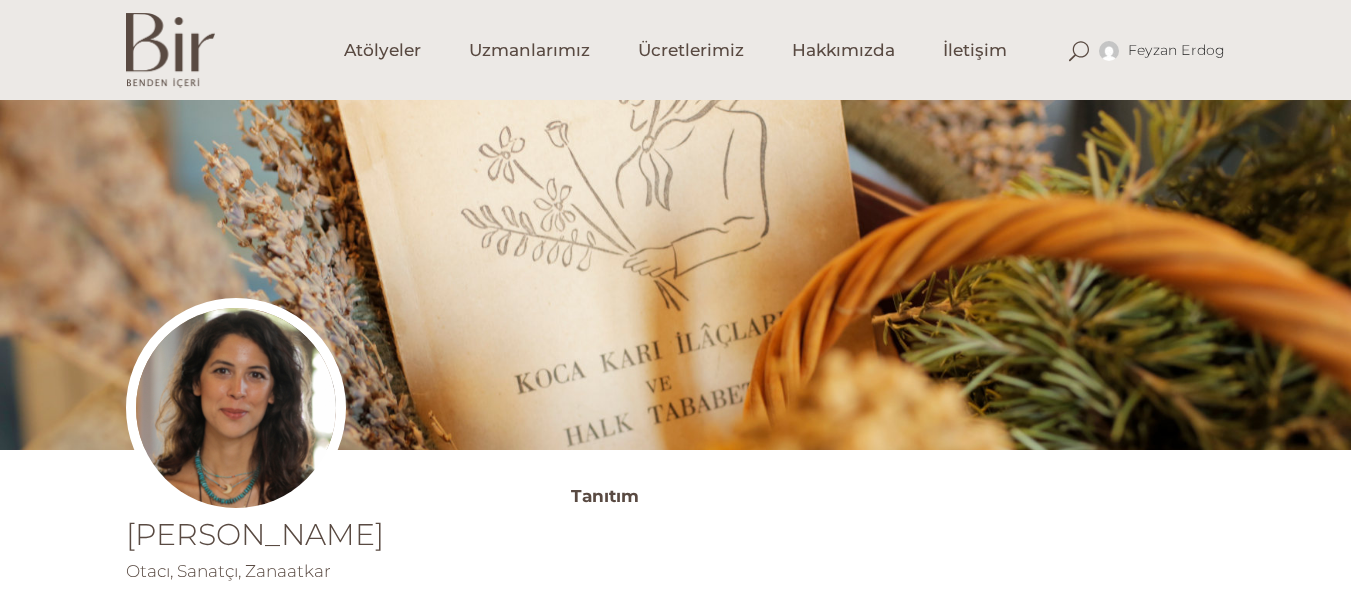 scroll, scrollTop: 0, scrollLeft: 0, axis: both 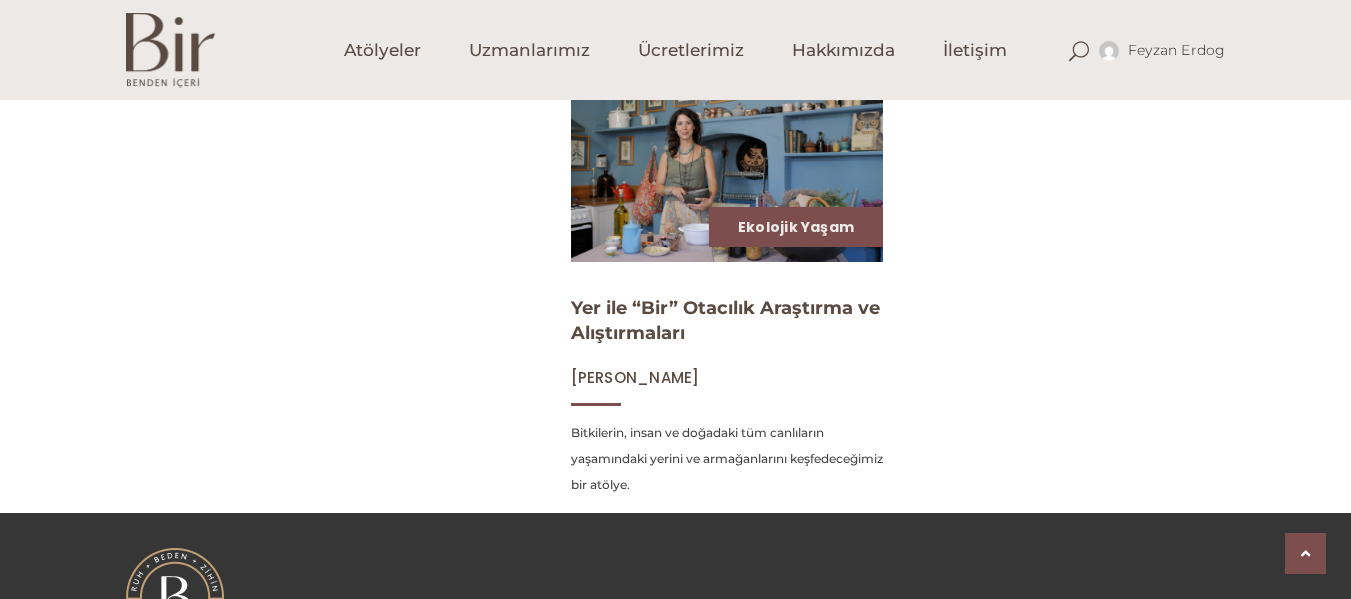 click at bounding box center (727, 173) 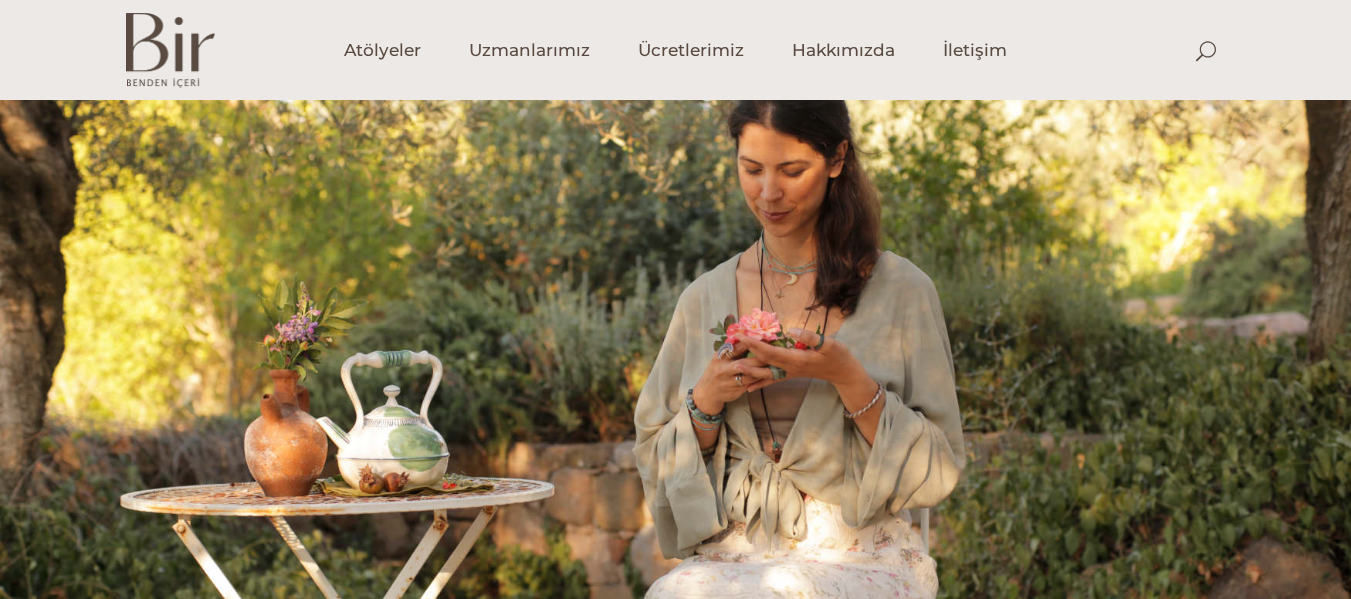 scroll, scrollTop: 0, scrollLeft: 0, axis: both 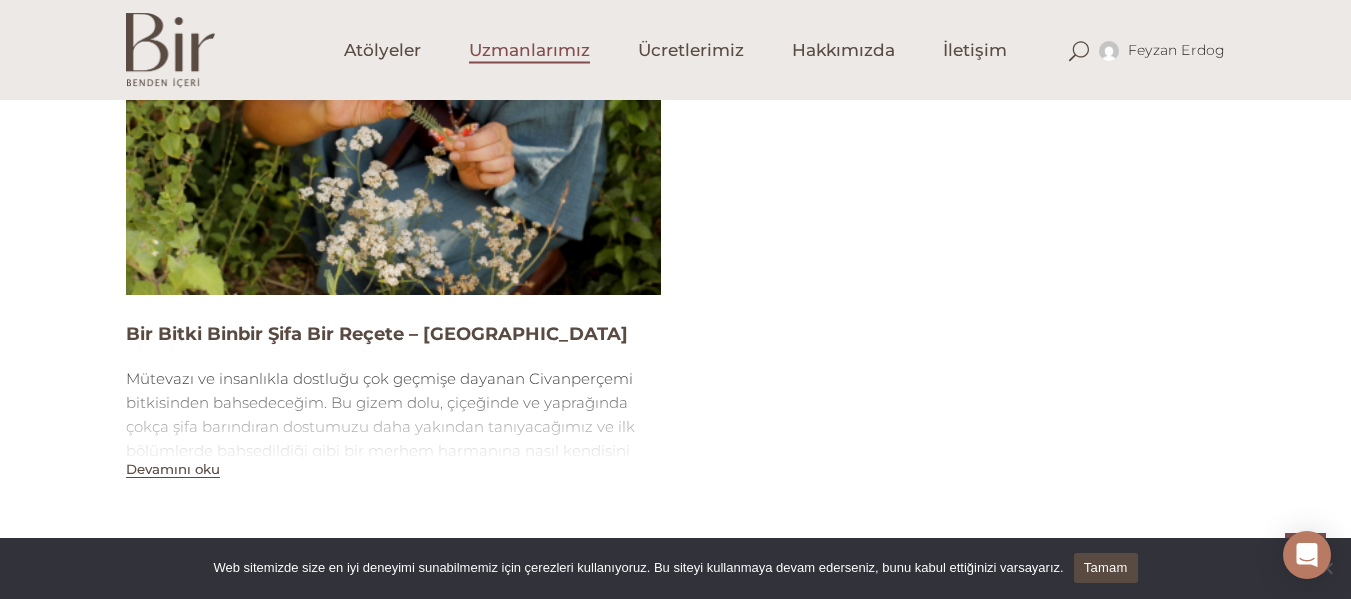 click on "Uzmanlarımız" at bounding box center (529, 50) 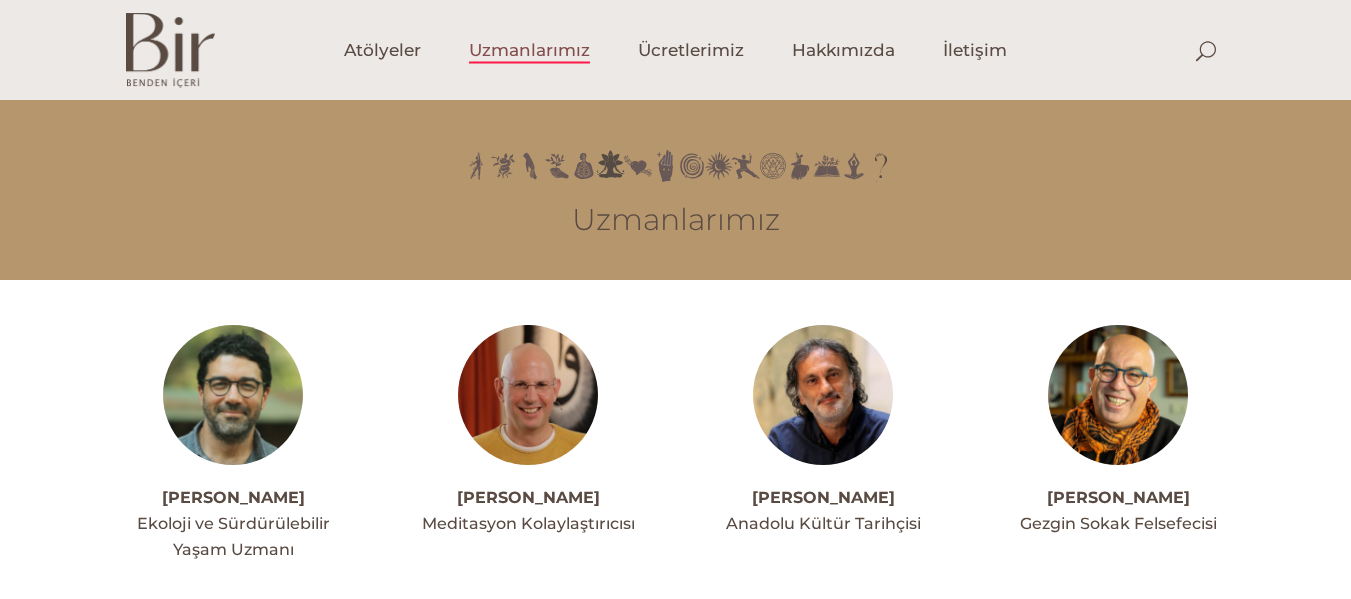 scroll, scrollTop: 0, scrollLeft: 0, axis: both 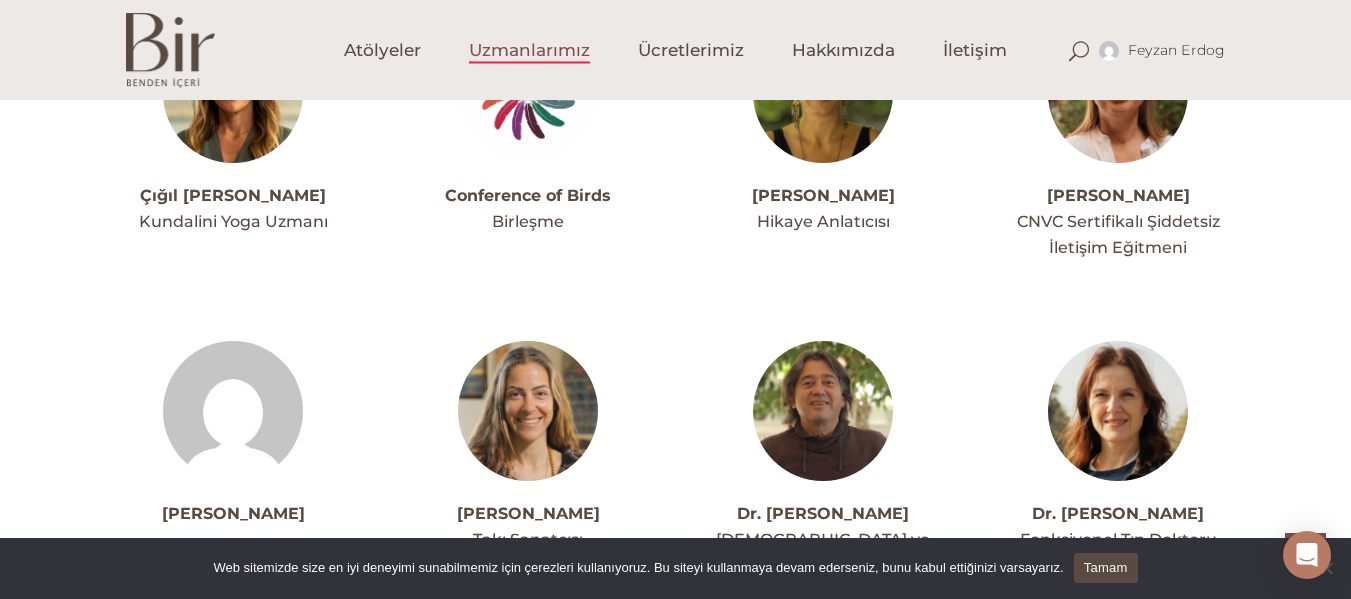 click on "Conference of Birds" at bounding box center [528, 195] 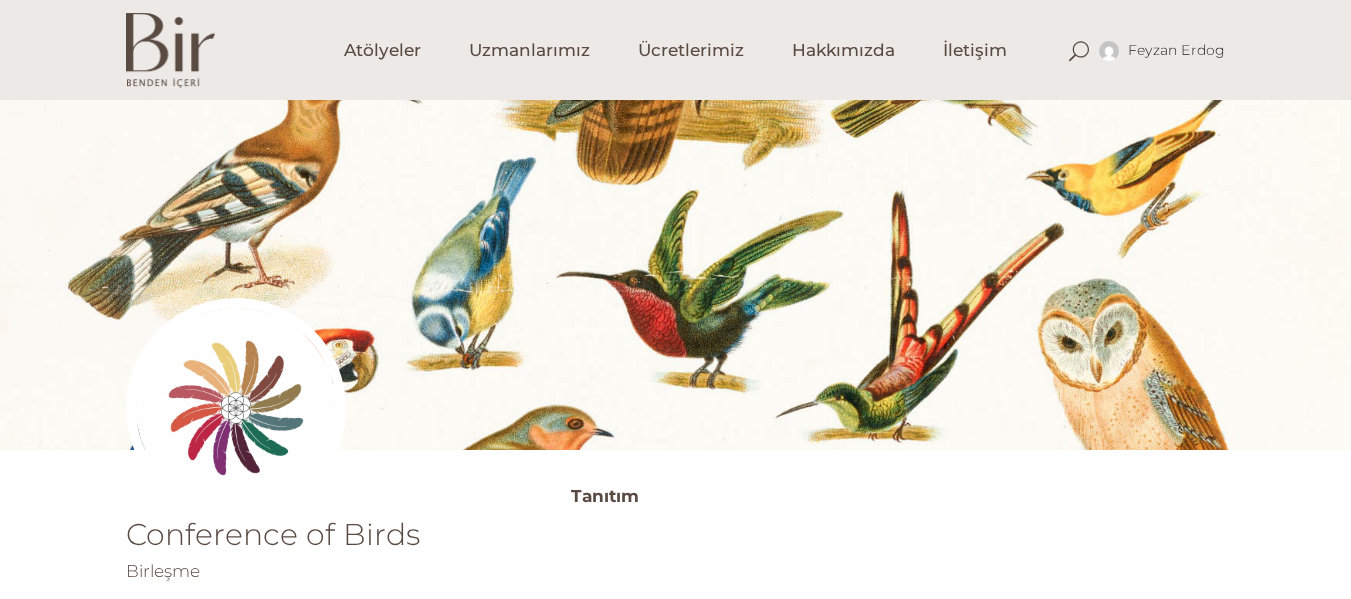 scroll, scrollTop: 0, scrollLeft: 0, axis: both 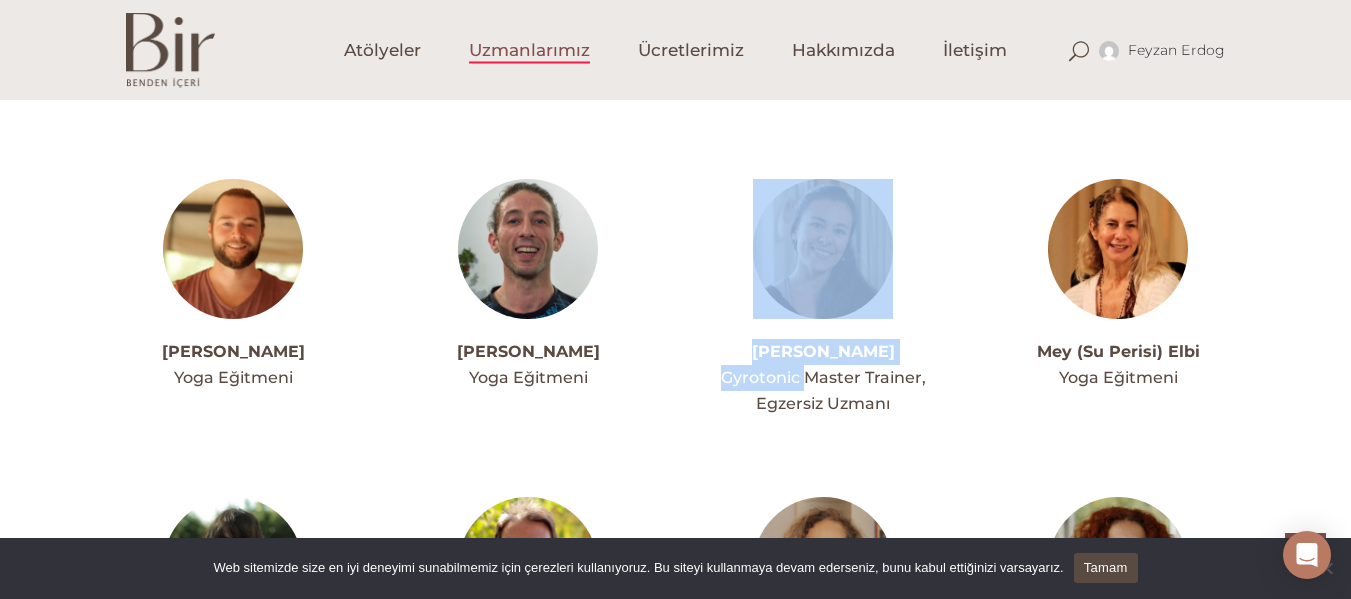 drag, startPoint x: 808, startPoint y: 290, endPoint x: 809, endPoint y: 219, distance: 71.00704 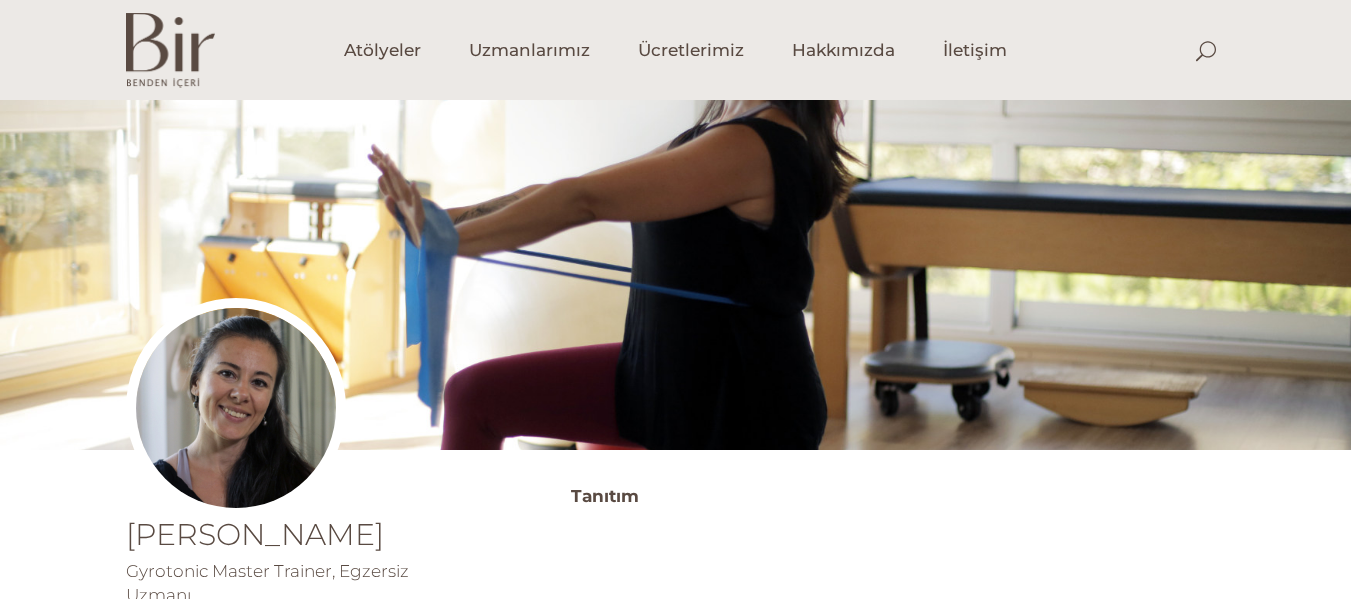 scroll, scrollTop: 0, scrollLeft: 0, axis: both 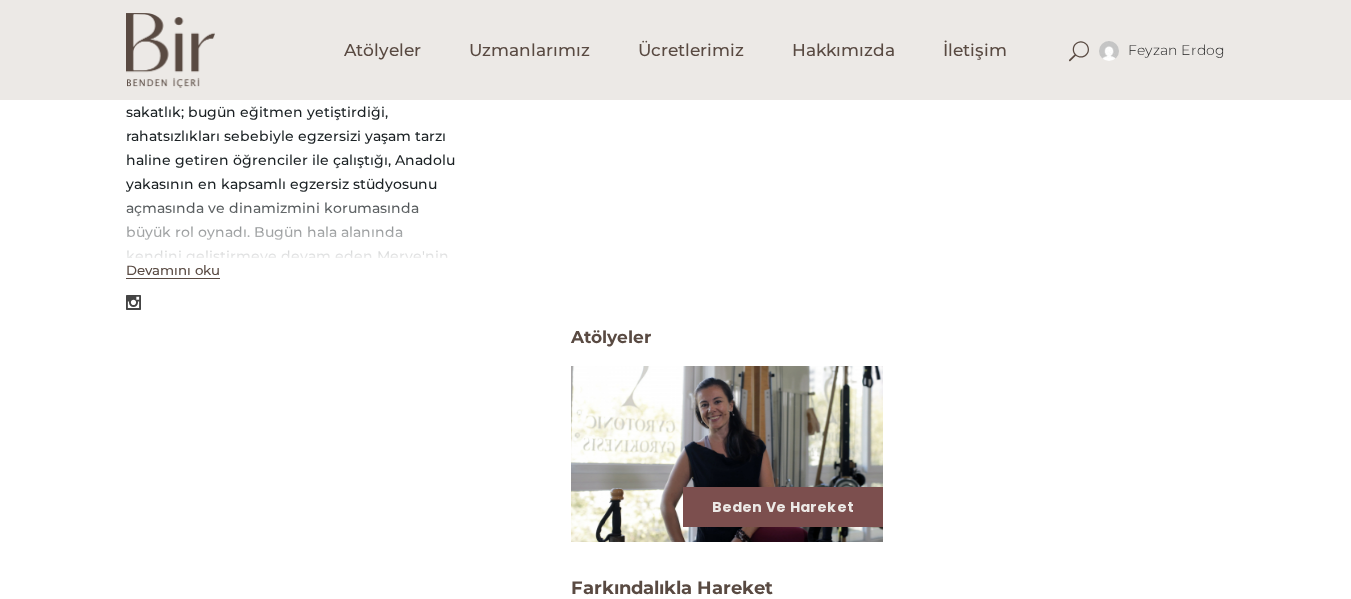 click at bounding box center [727, 453] 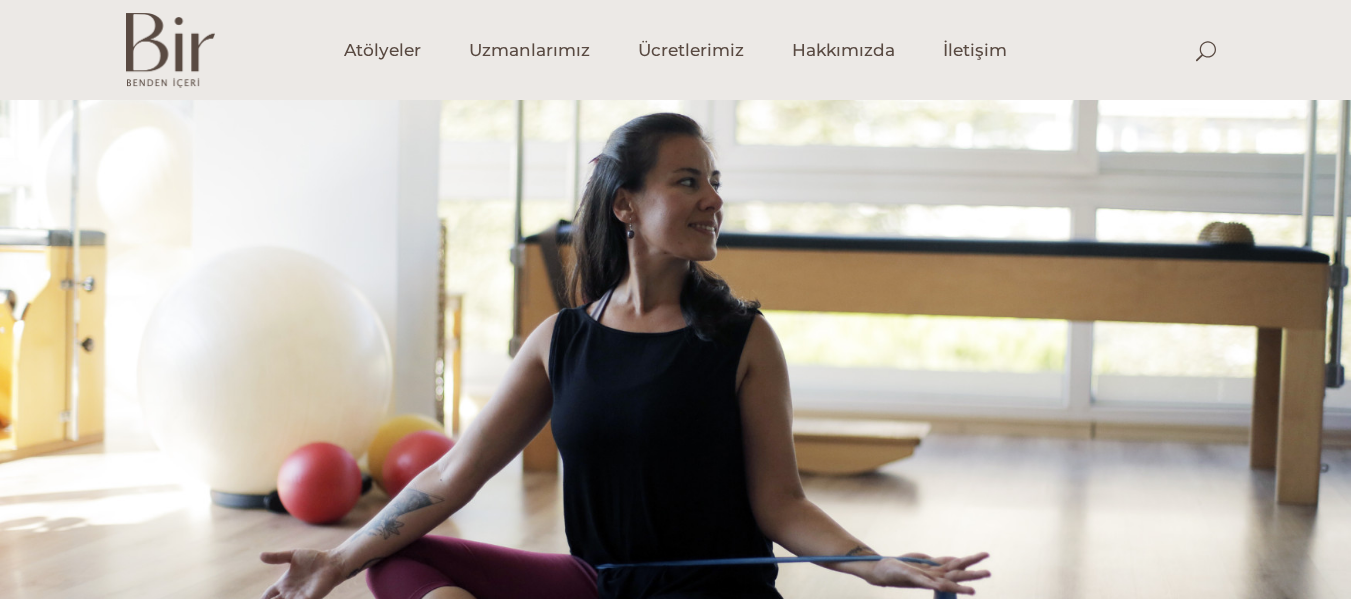 scroll, scrollTop: 0, scrollLeft: 0, axis: both 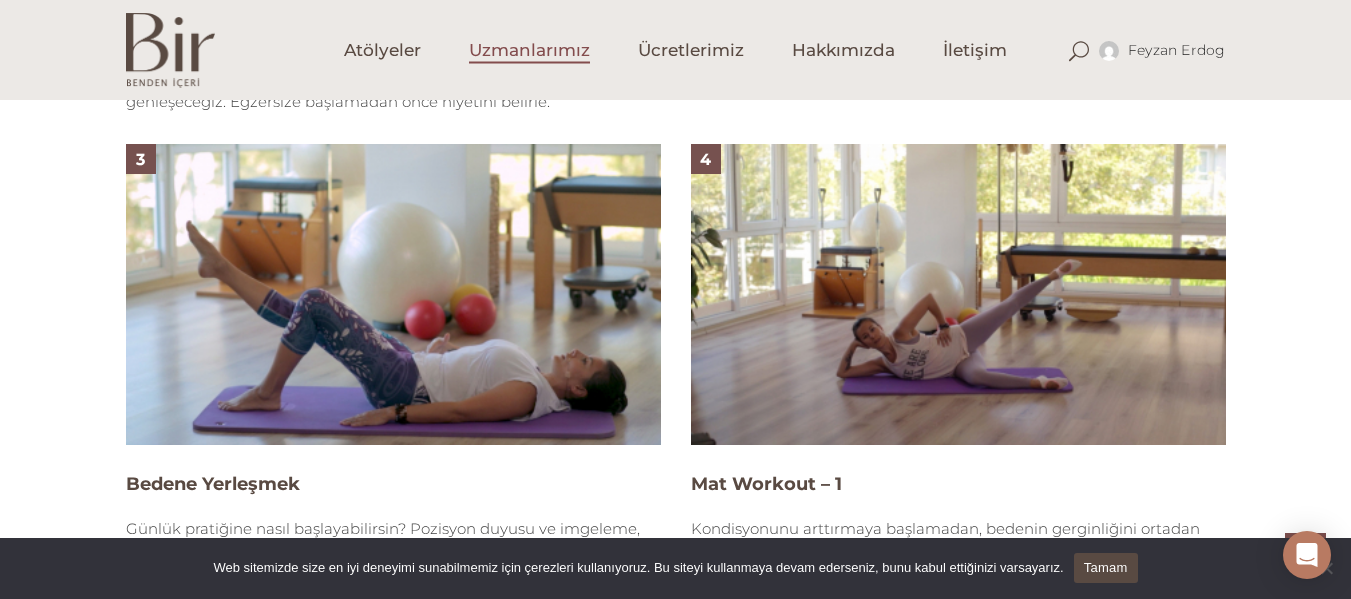 click on "Uzmanlarımız" at bounding box center [529, 50] 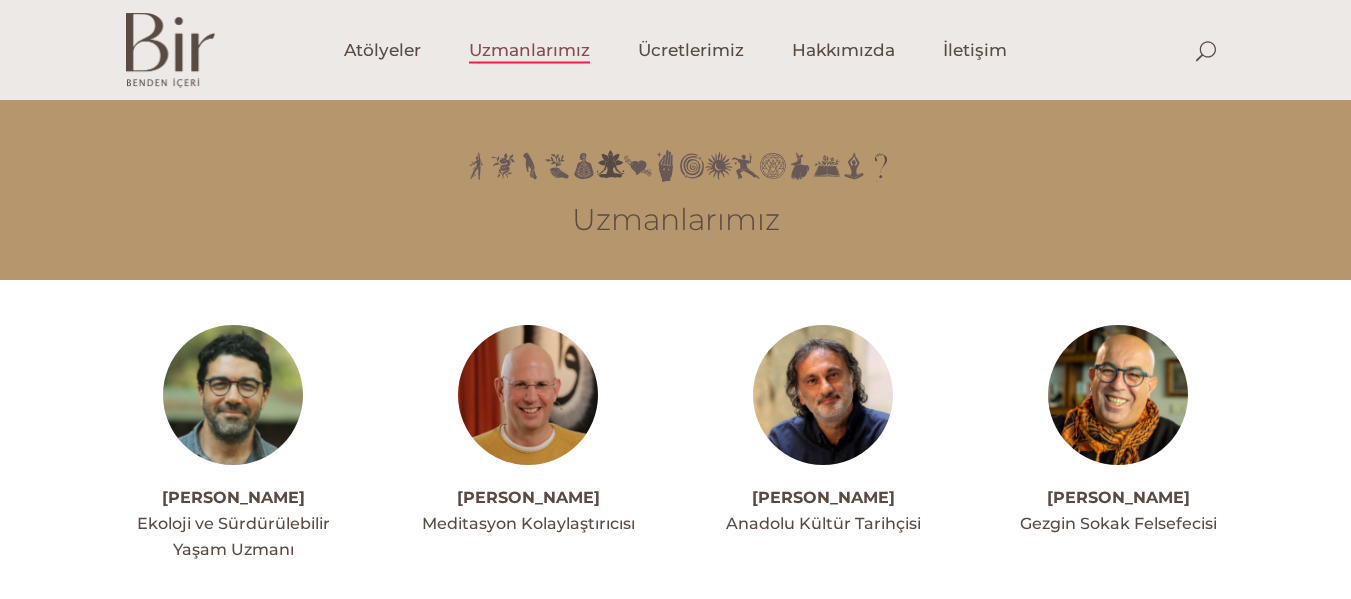 scroll, scrollTop: 0, scrollLeft: 0, axis: both 